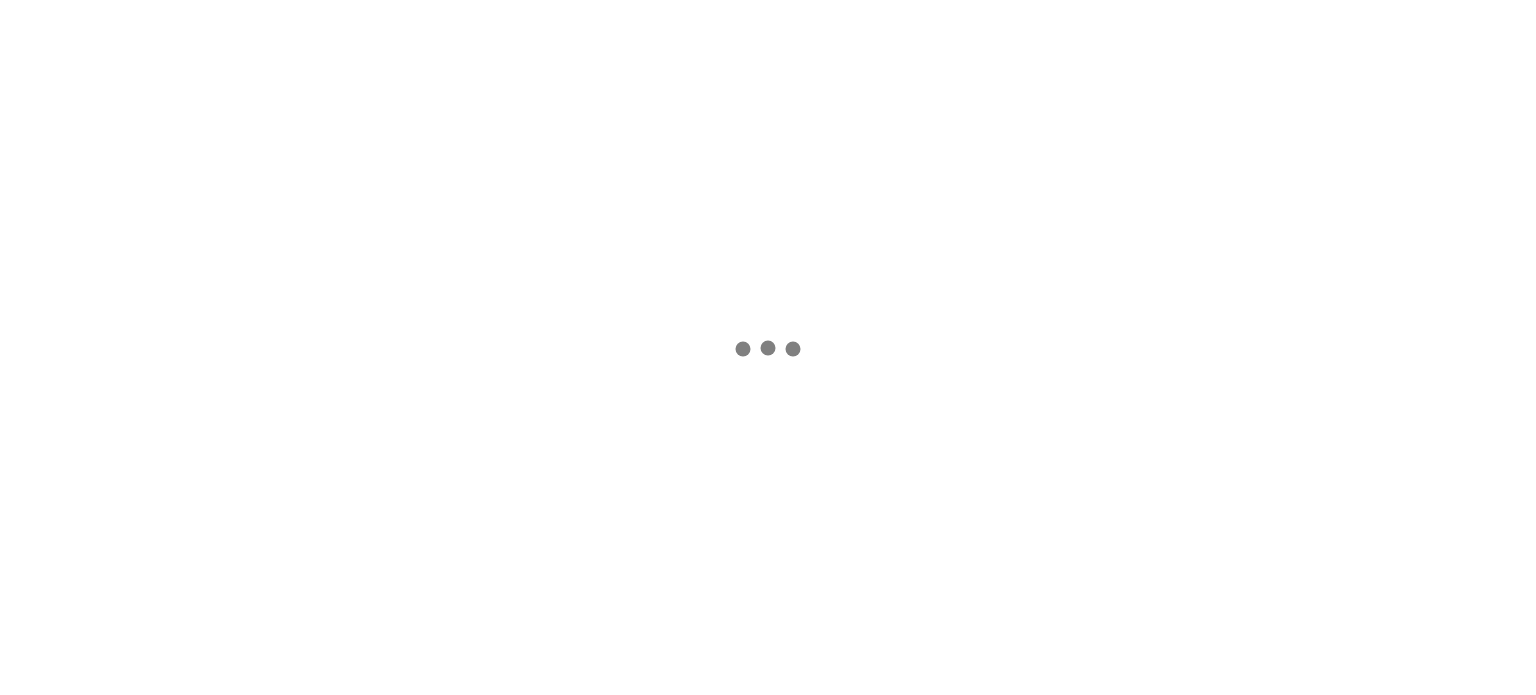 scroll, scrollTop: 0, scrollLeft: 0, axis: both 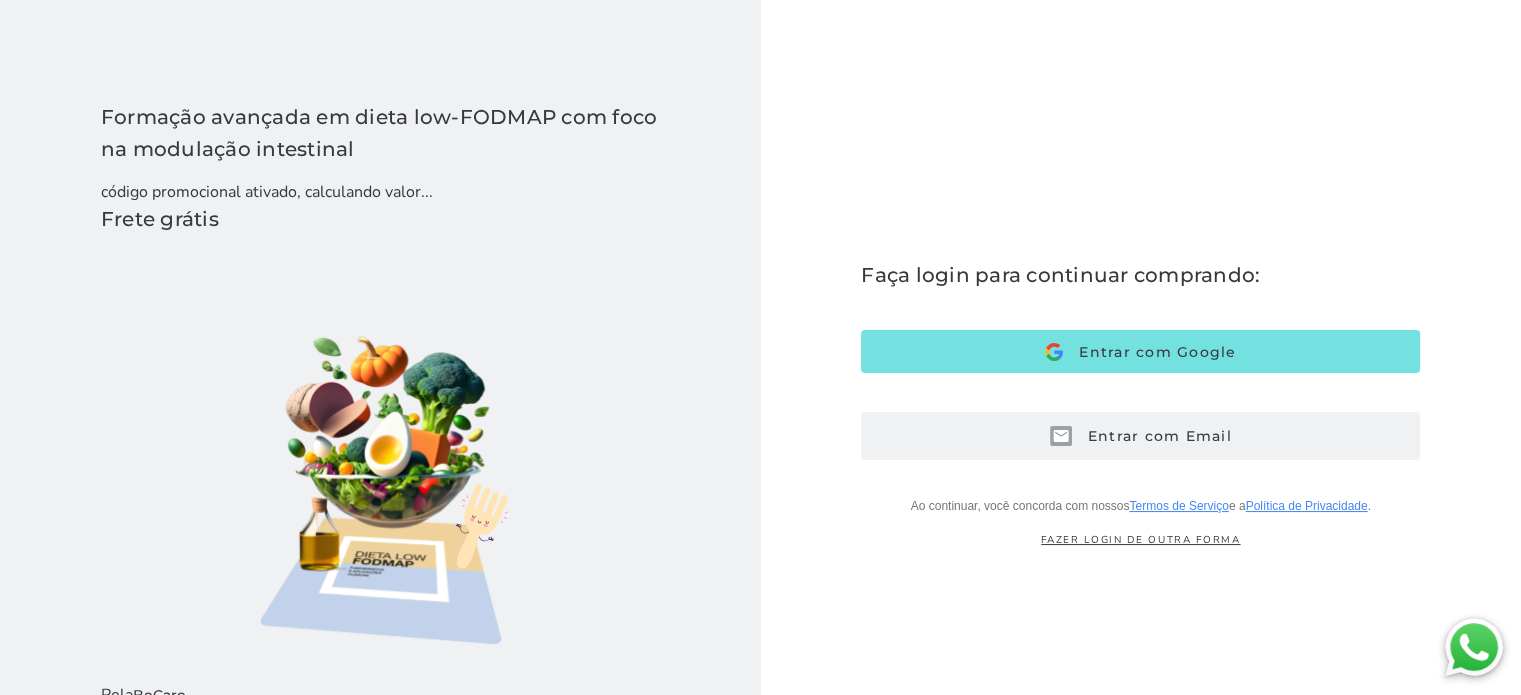 click on "Entrar com Email" at bounding box center [1152, 436] 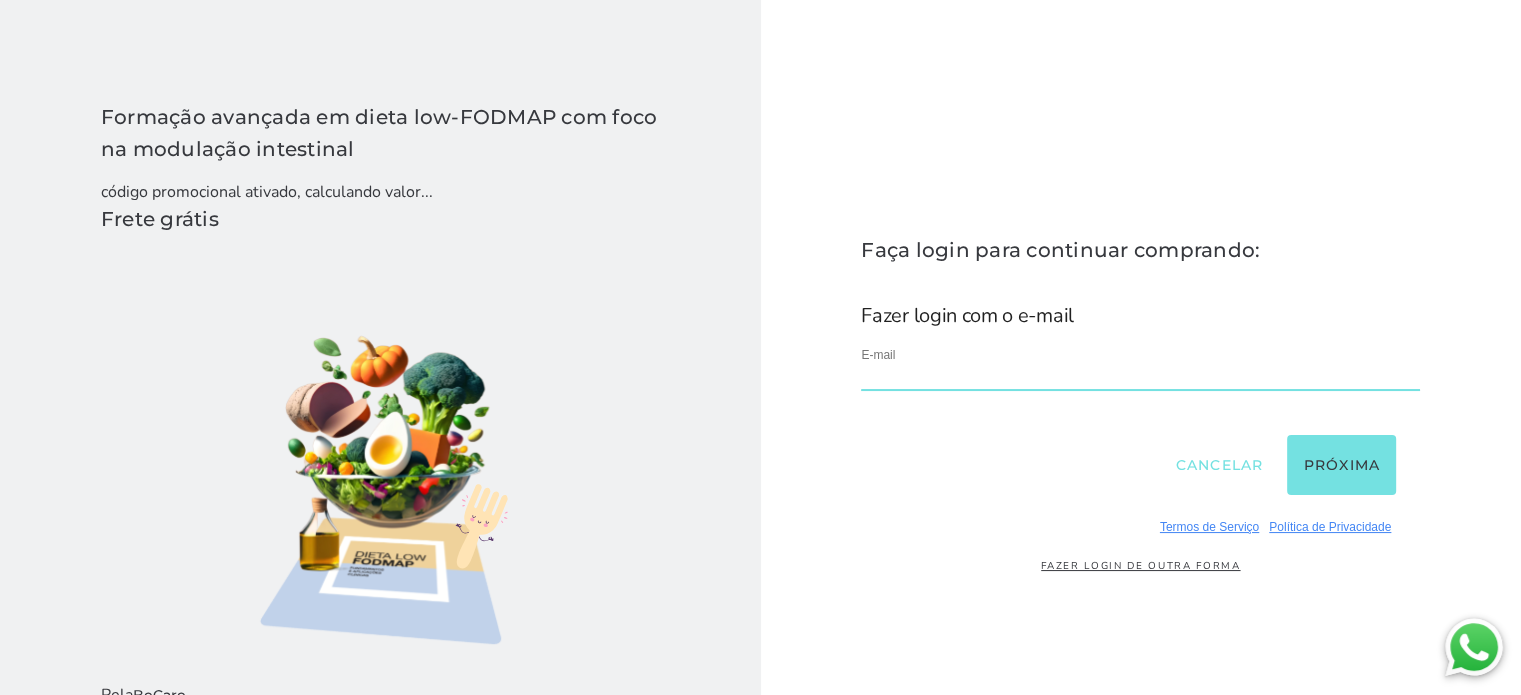 click at bounding box center [1140, 377] 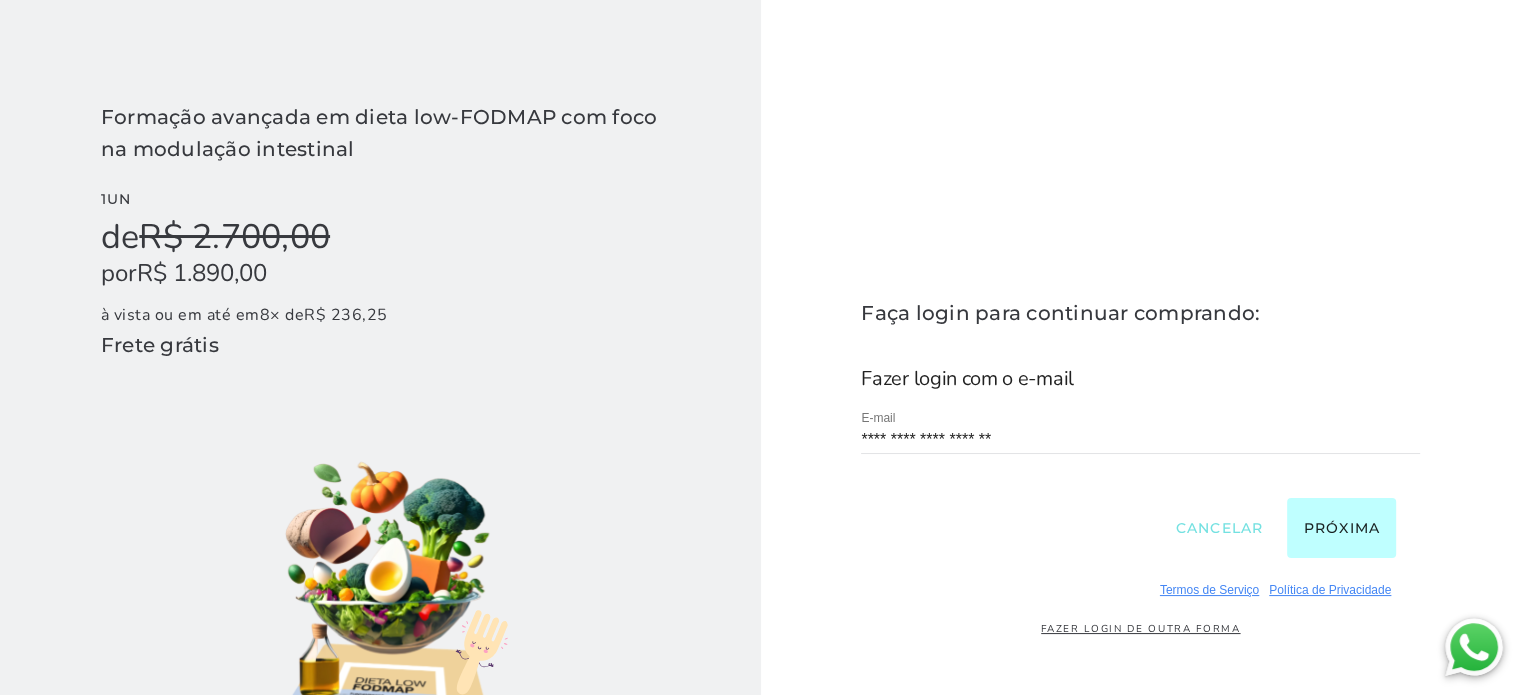 click on "Próxima" at bounding box center (1341, 528) 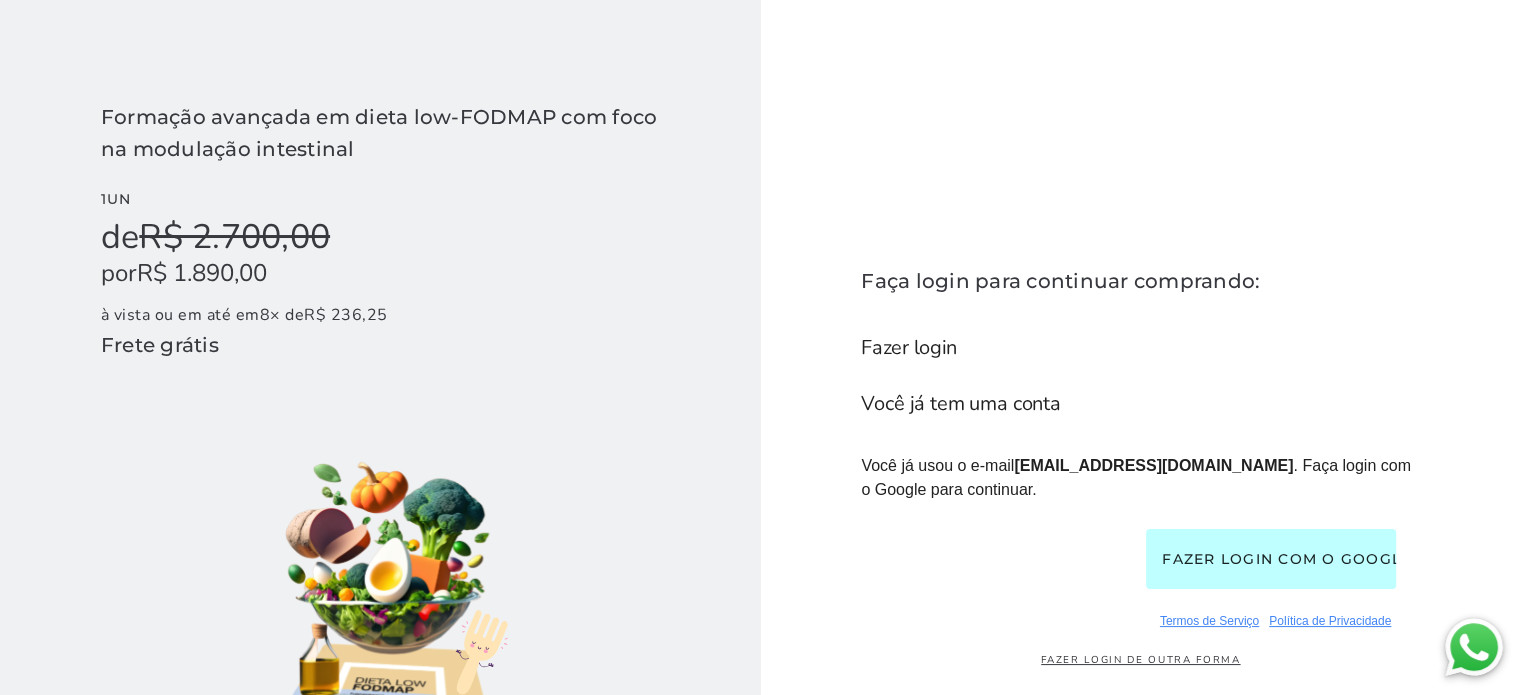 click on "Fazer login com o Google" at bounding box center (1271, 559) 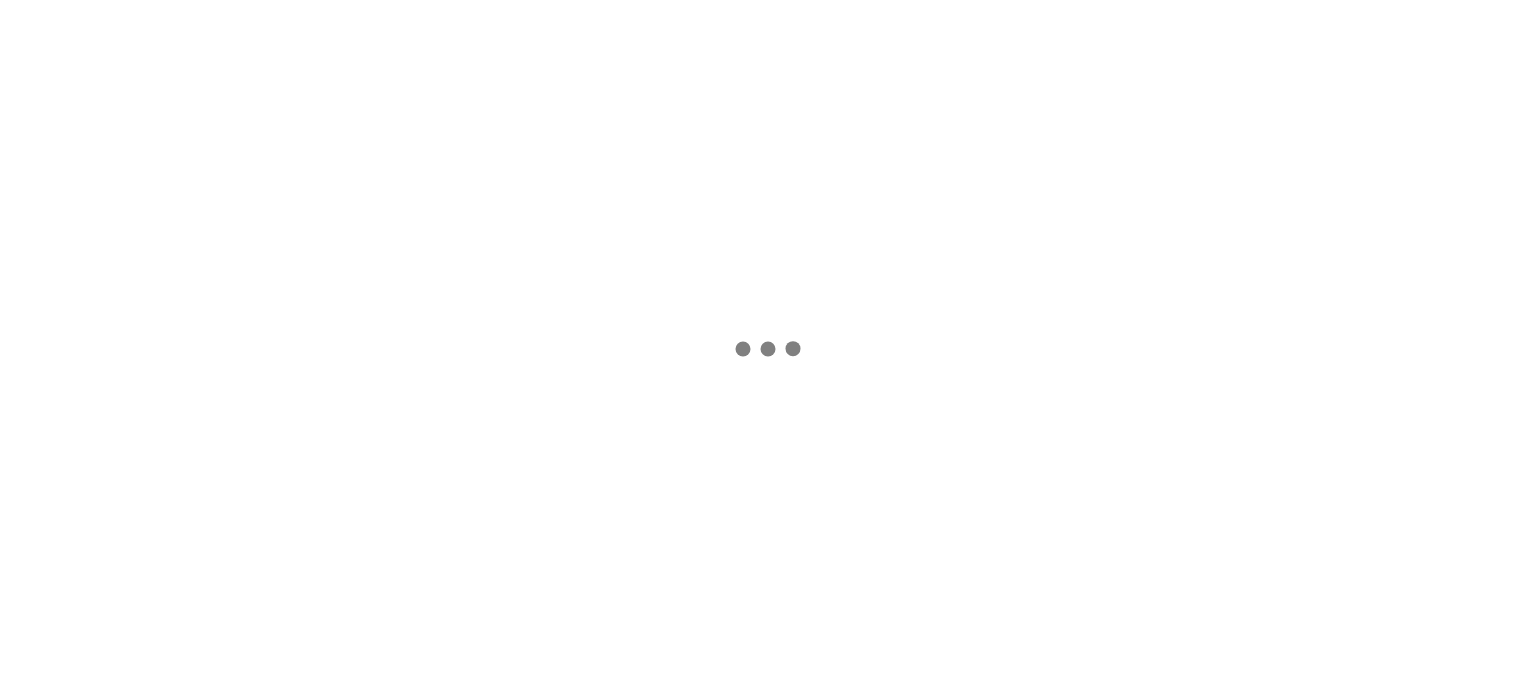 scroll, scrollTop: 0, scrollLeft: 0, axis: both 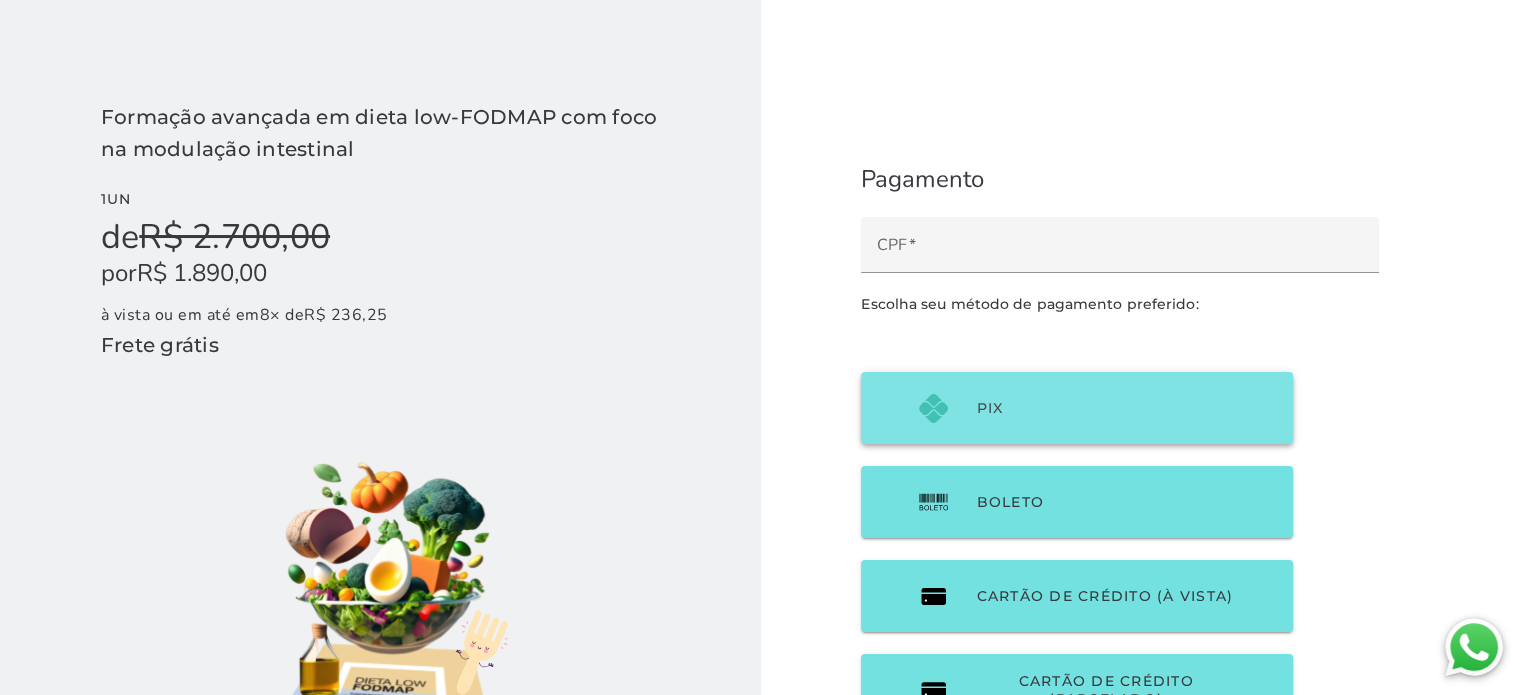 click on "PIX" at bounding box center (1077, 408) 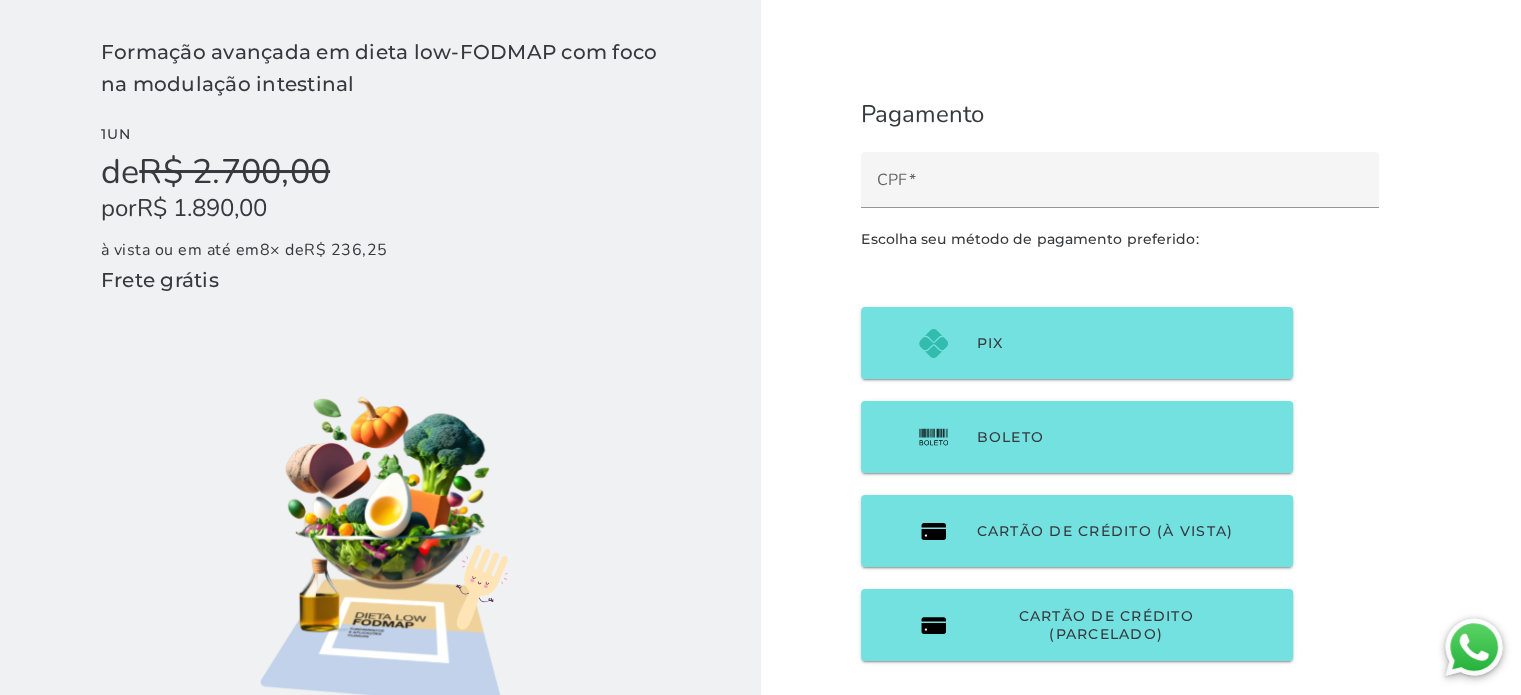 scroll, scrollTop: 200, scrollLeft: 0, axis: vertical 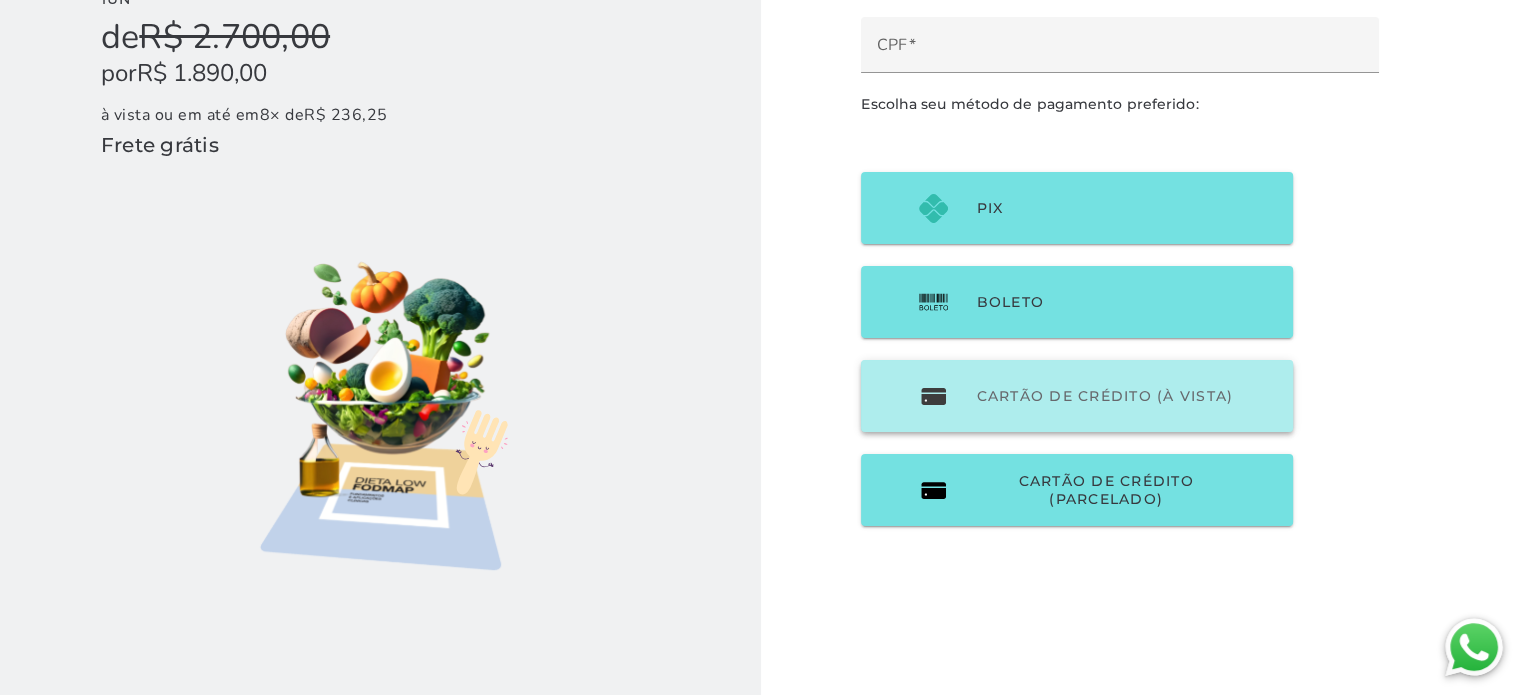 click on "Cartão de Crédito (à vista)" at bounding box center (1104, 396) 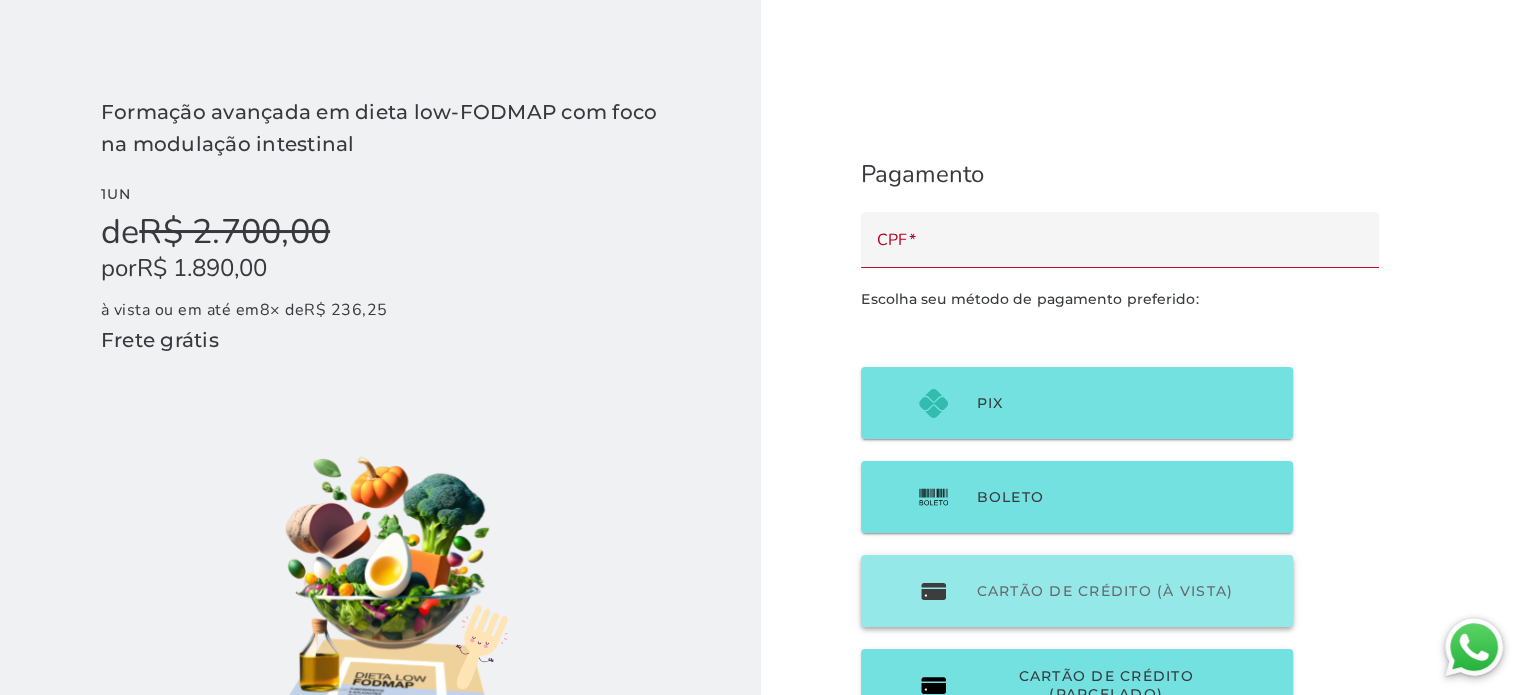 scroll, scrollTop: 0, scrollLeft: 0, axis: both 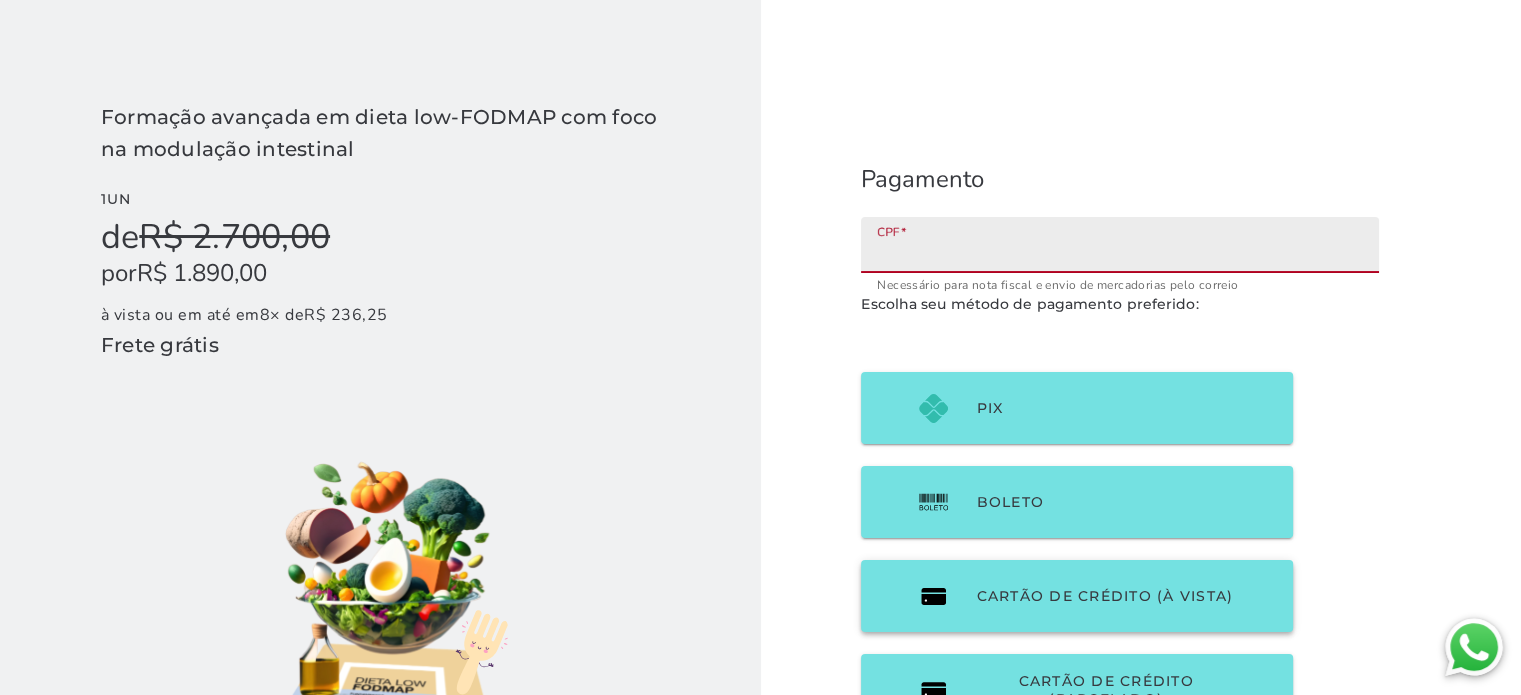 click on "CPF" at bounding box center [1120, 252] 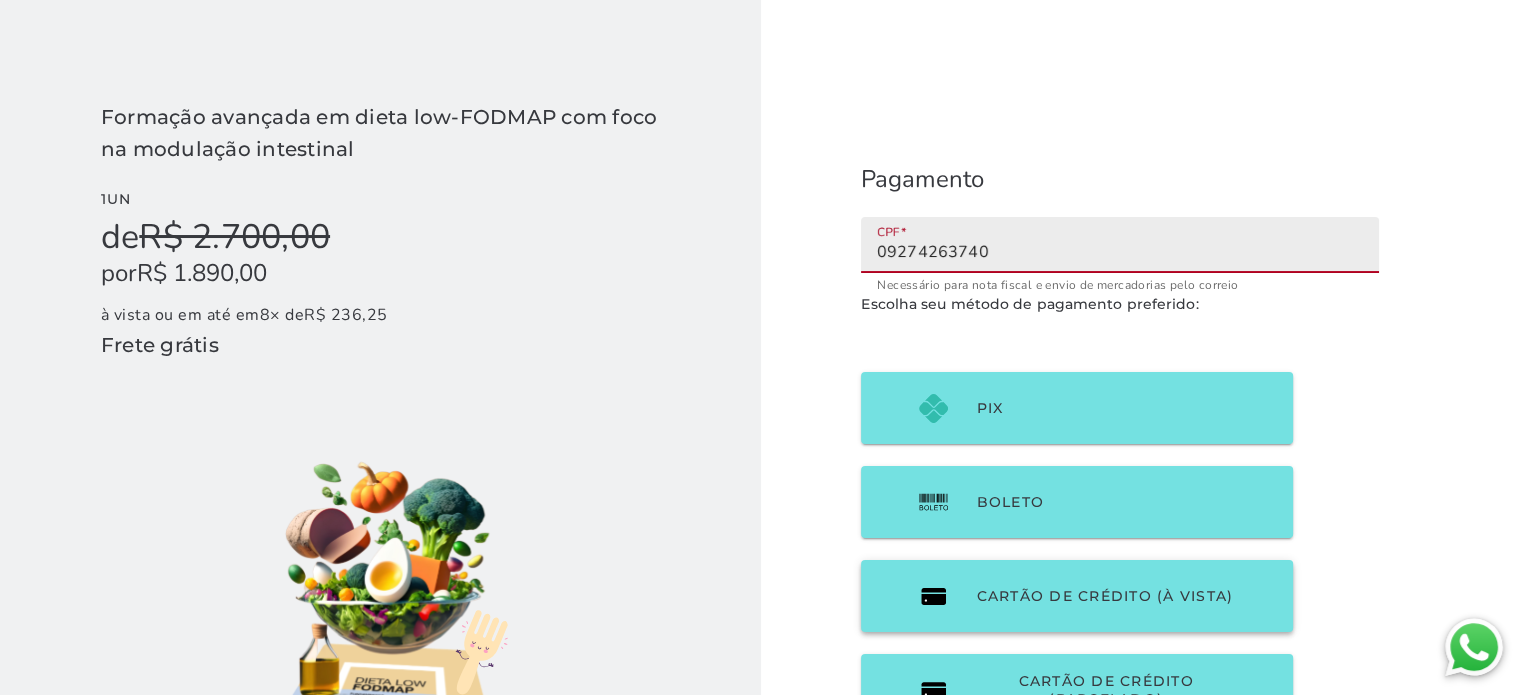 type on "09274263740" 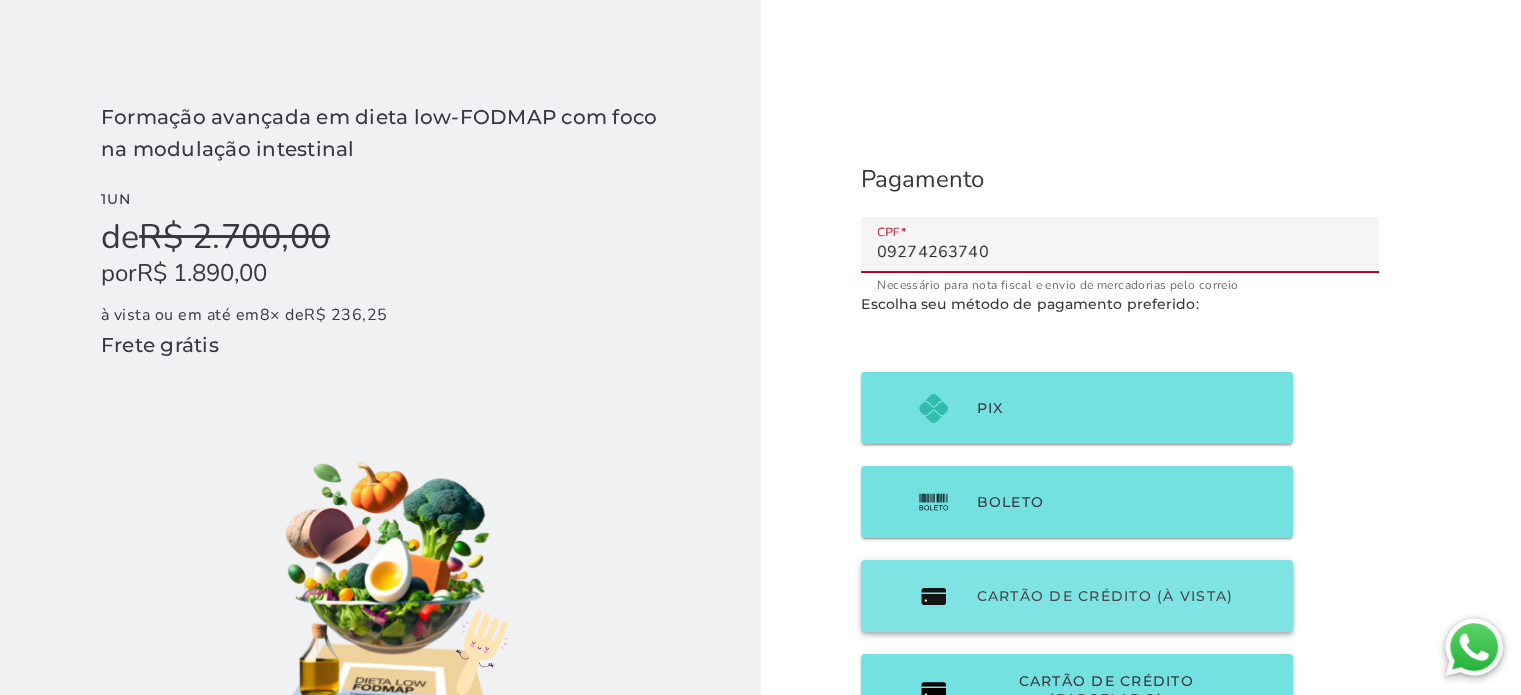 click on "Cartão de Crédito (à vista)" at bounding box center [1077, 596] 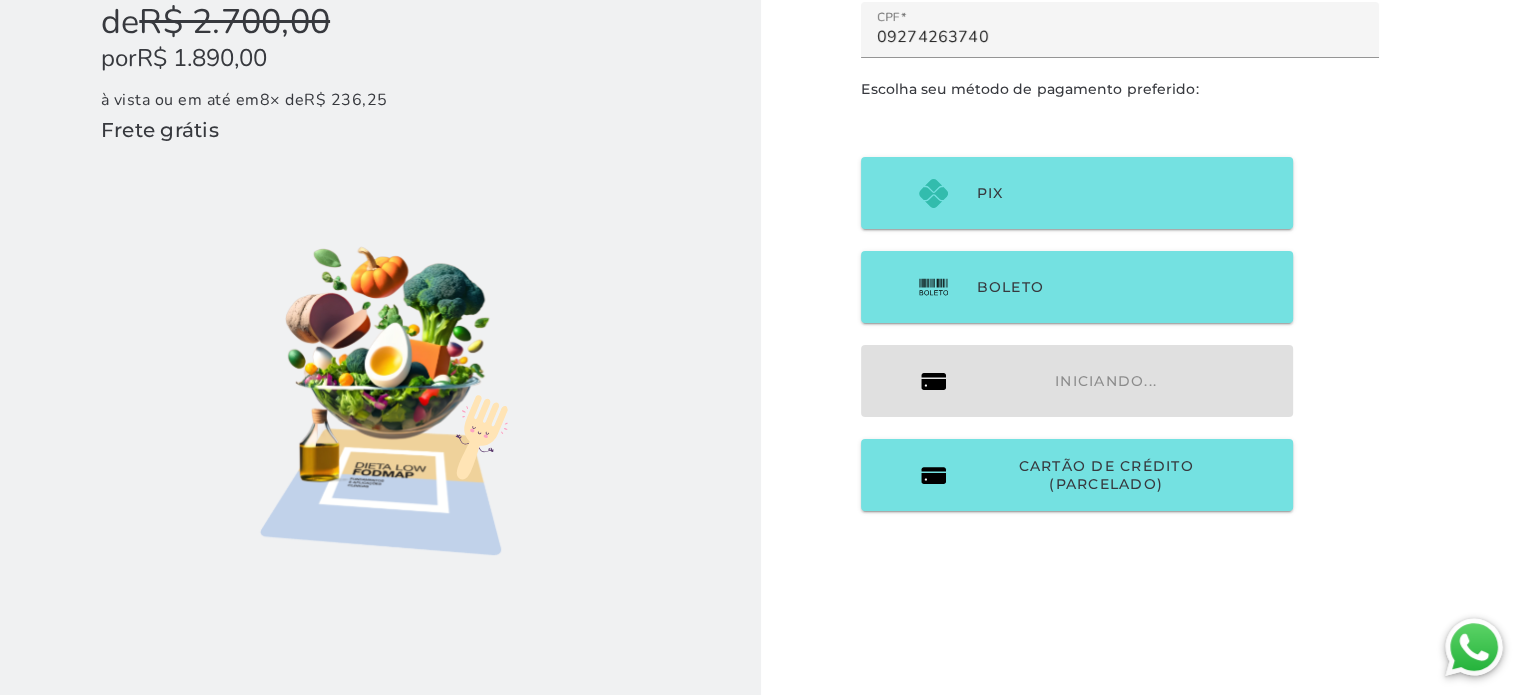 scroll, scrollTop: 216, scrollLeft: 0, axis: vertical 